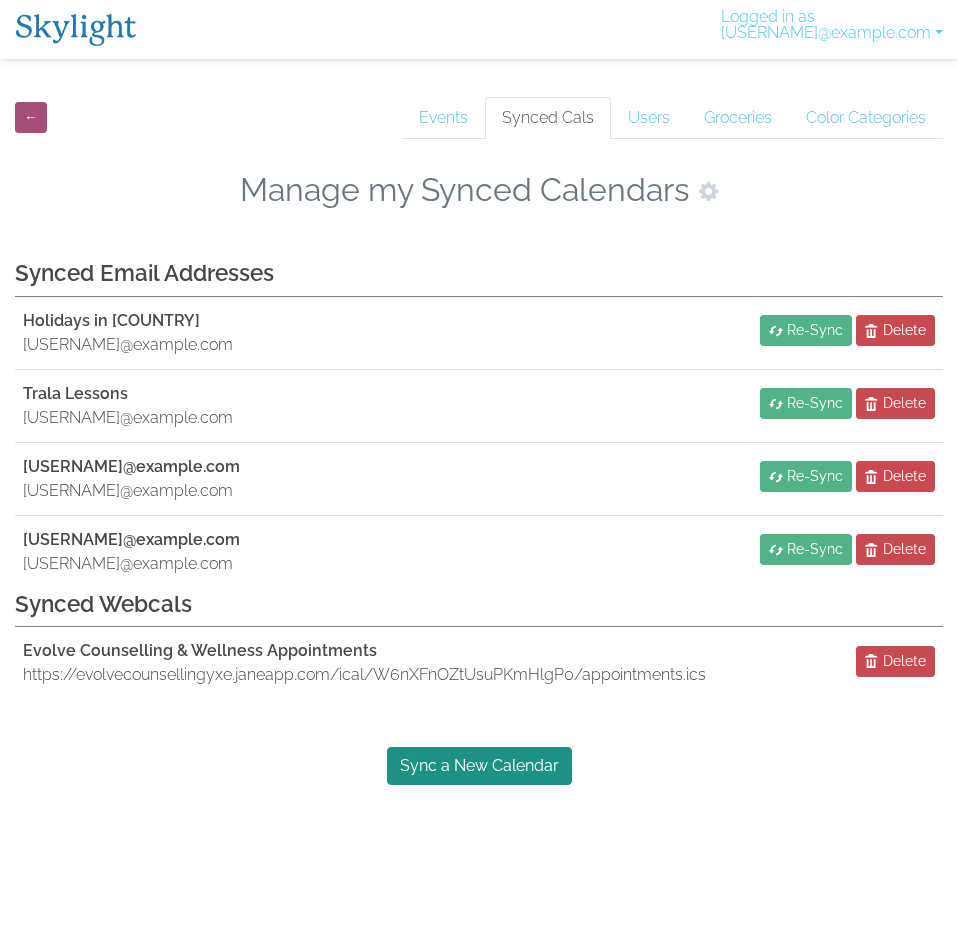 scroll, scrollTop: 0, scrollLeft: 0, axis: both 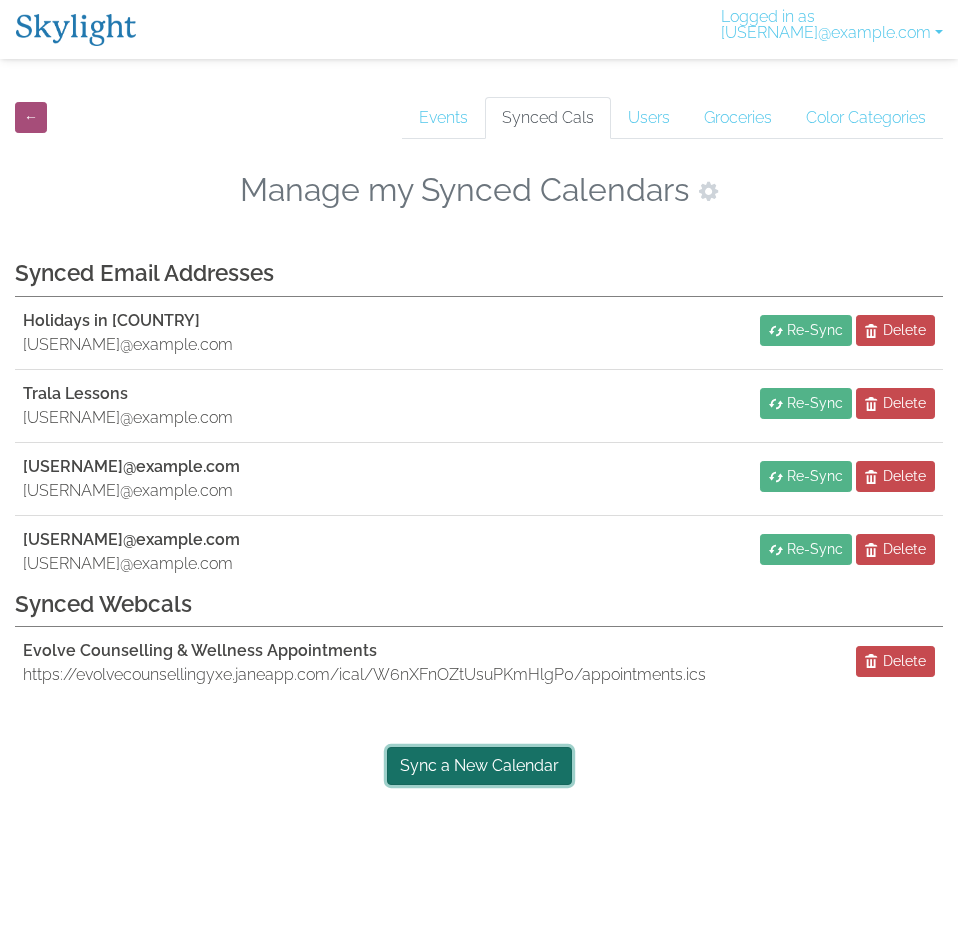 click on "Sync a New Calendar" at bounding box center (479, 766) 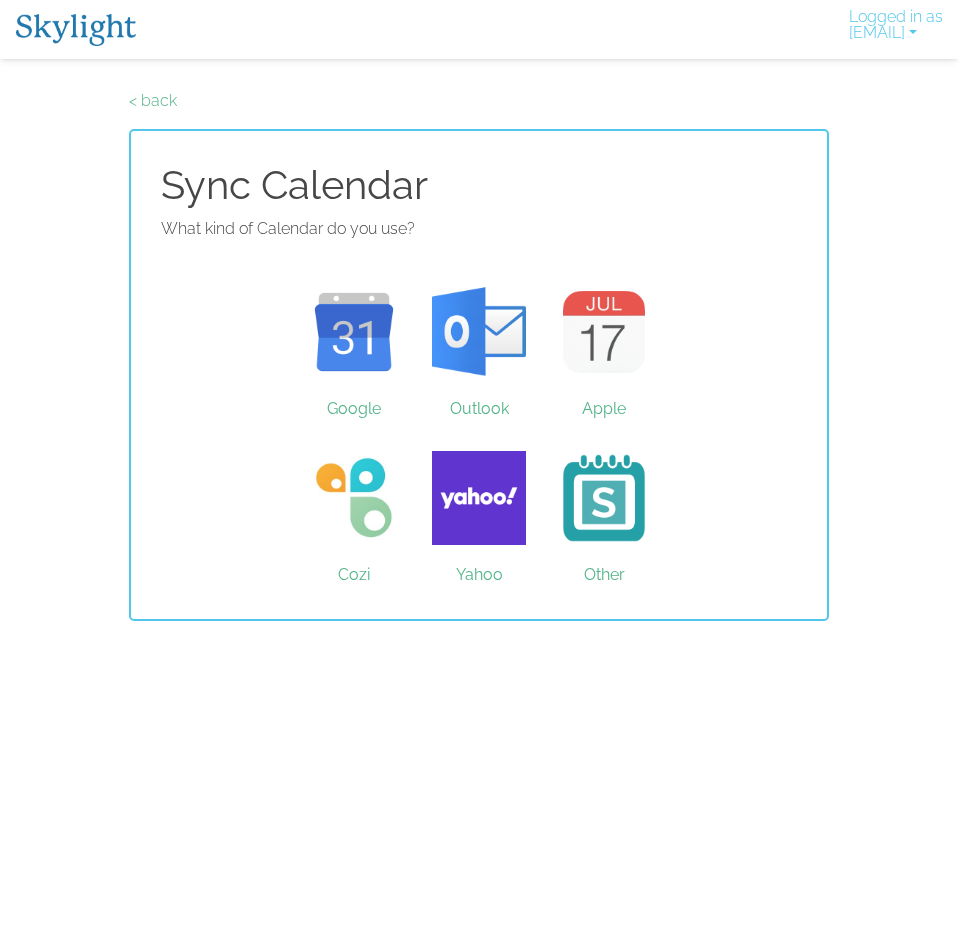 scroll, scrollTop: 0, scrollLeft: 0, axis: both 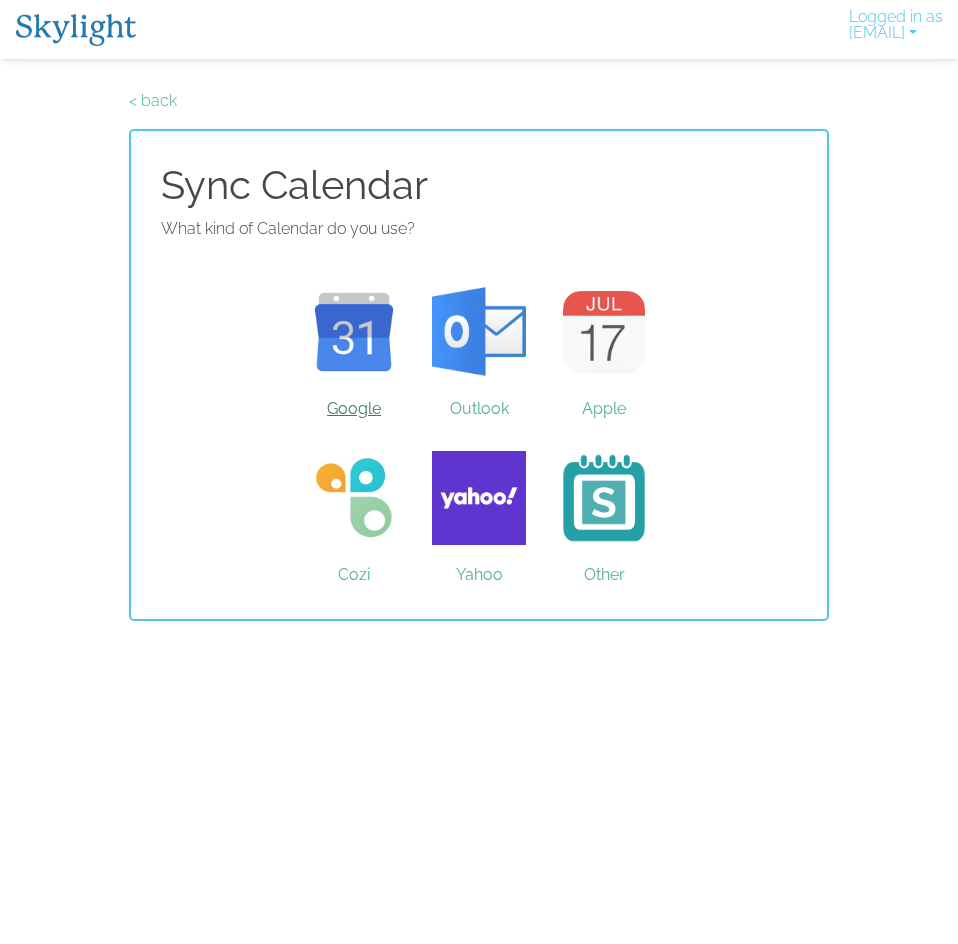 click on "Google" at bounding box center [354, 332] 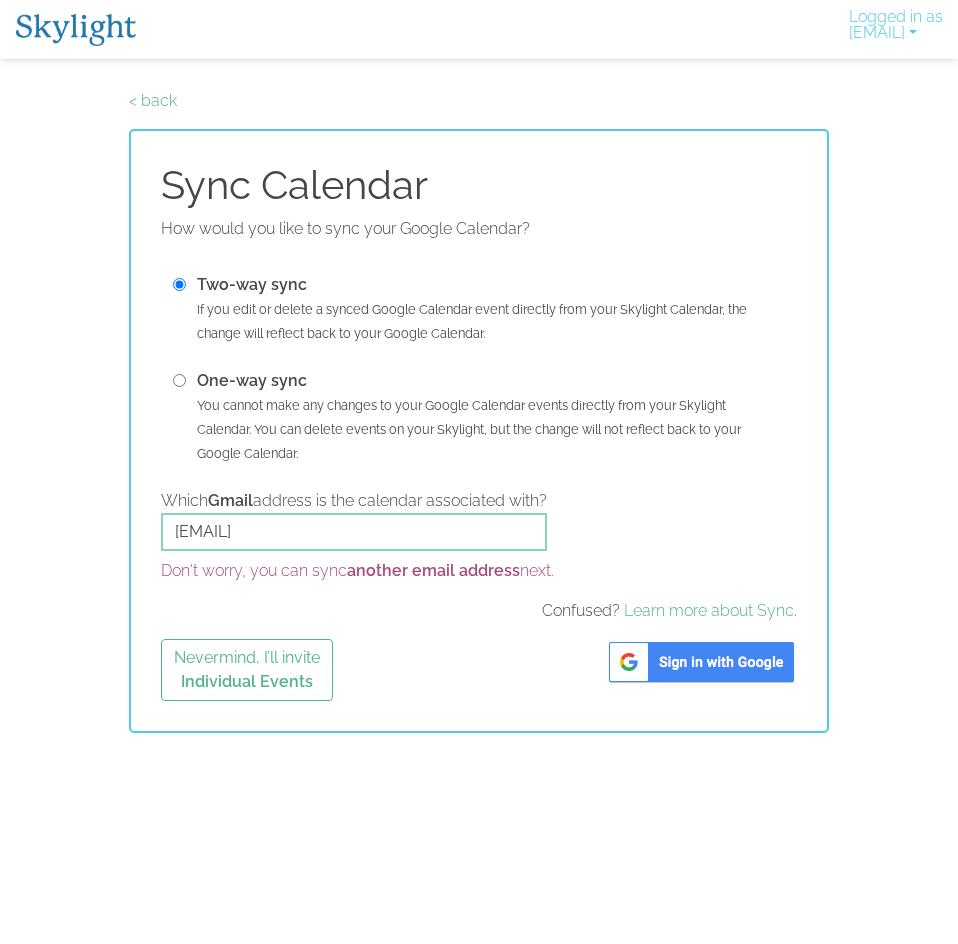 click on "One-way sync You cannot make any changes to your Google Calendar events directly from your Skylight Calendar. You can delete events on your Skylight, but the change will not reflect back to your Google Calendar." at bounding box center [479, 417] 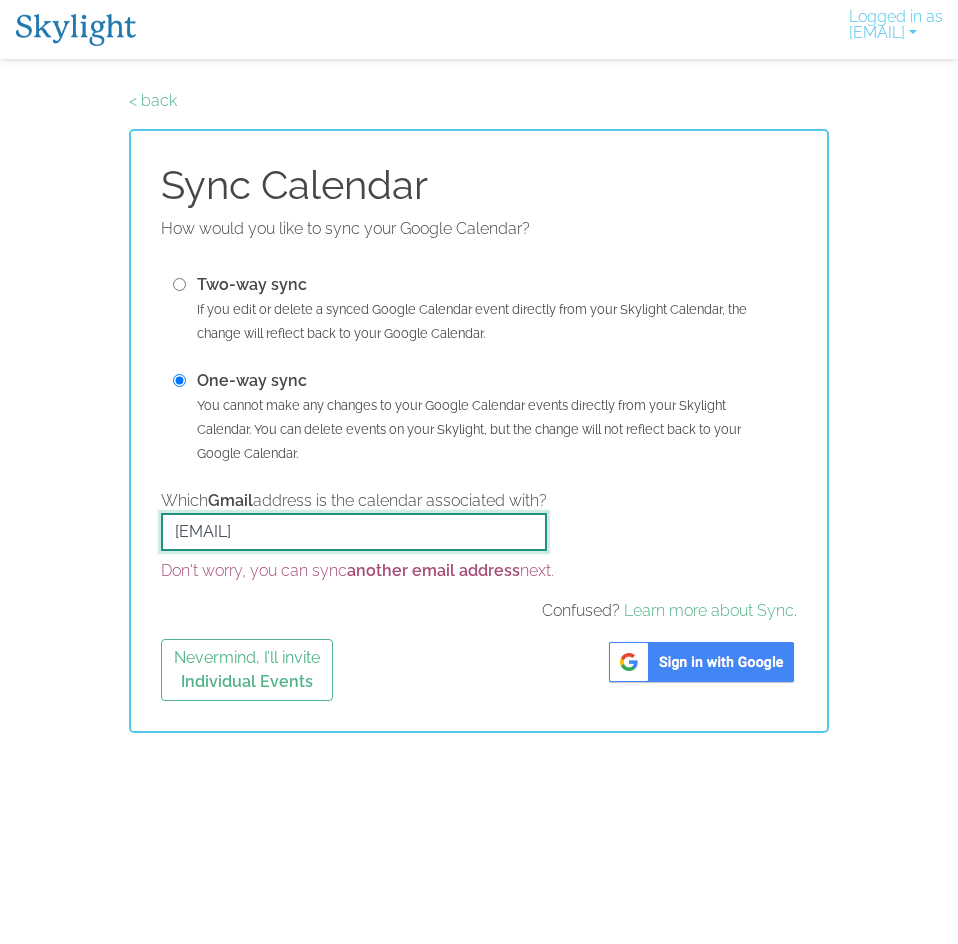 drag, startPoint x: 346, startPoint y: 537, endPoint x: 54, endPoint y: 524, distance: 292.28925 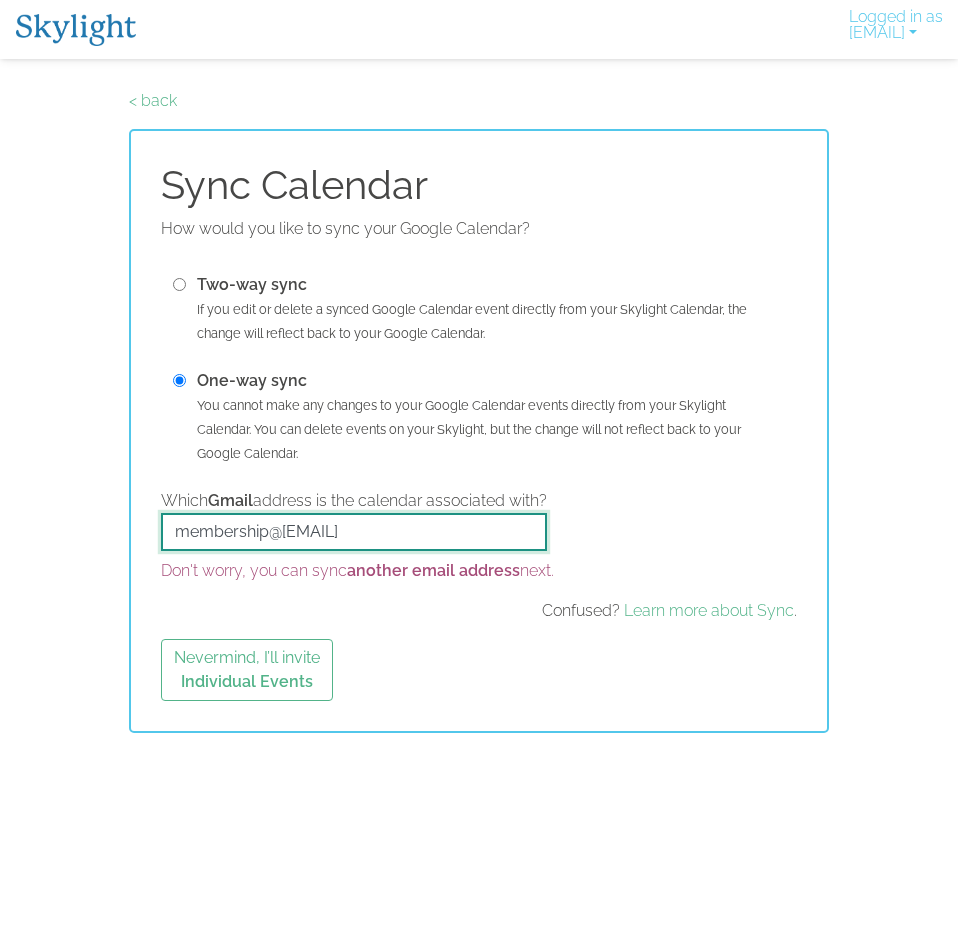 click on "membership@the minimalmom" at bounding box center [354, 532] 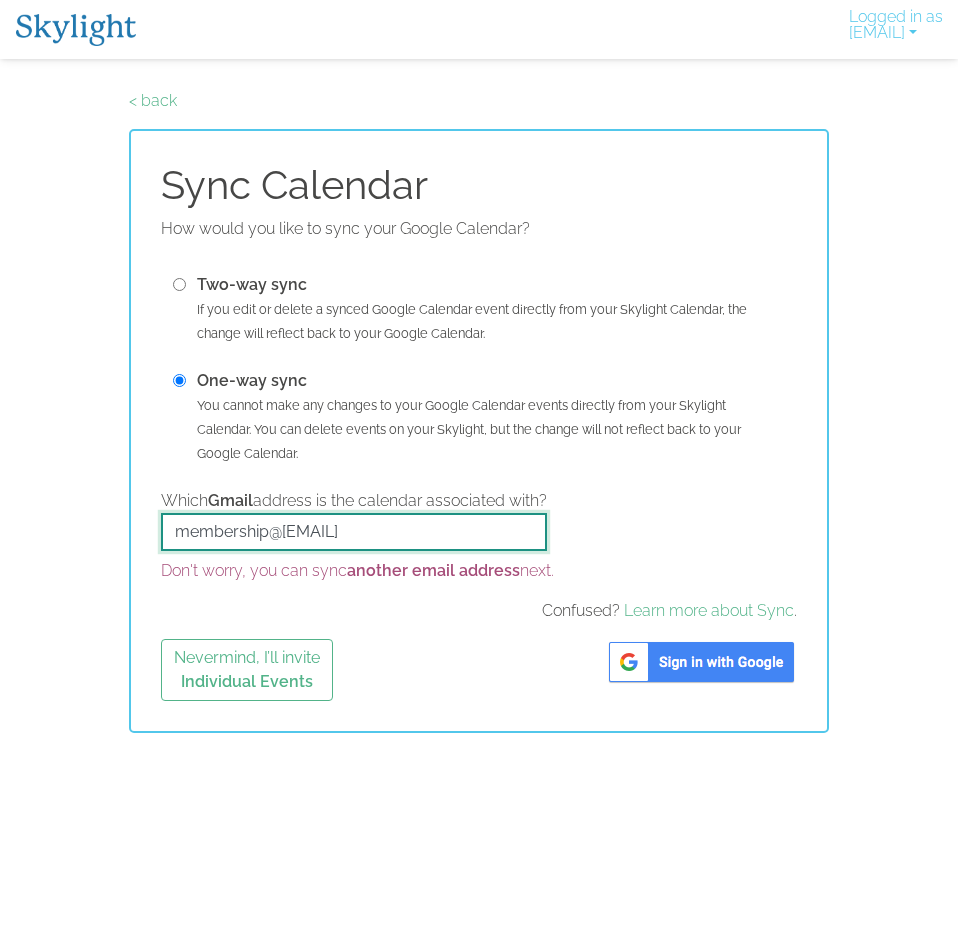 type on "membership@theminimalmom.com" 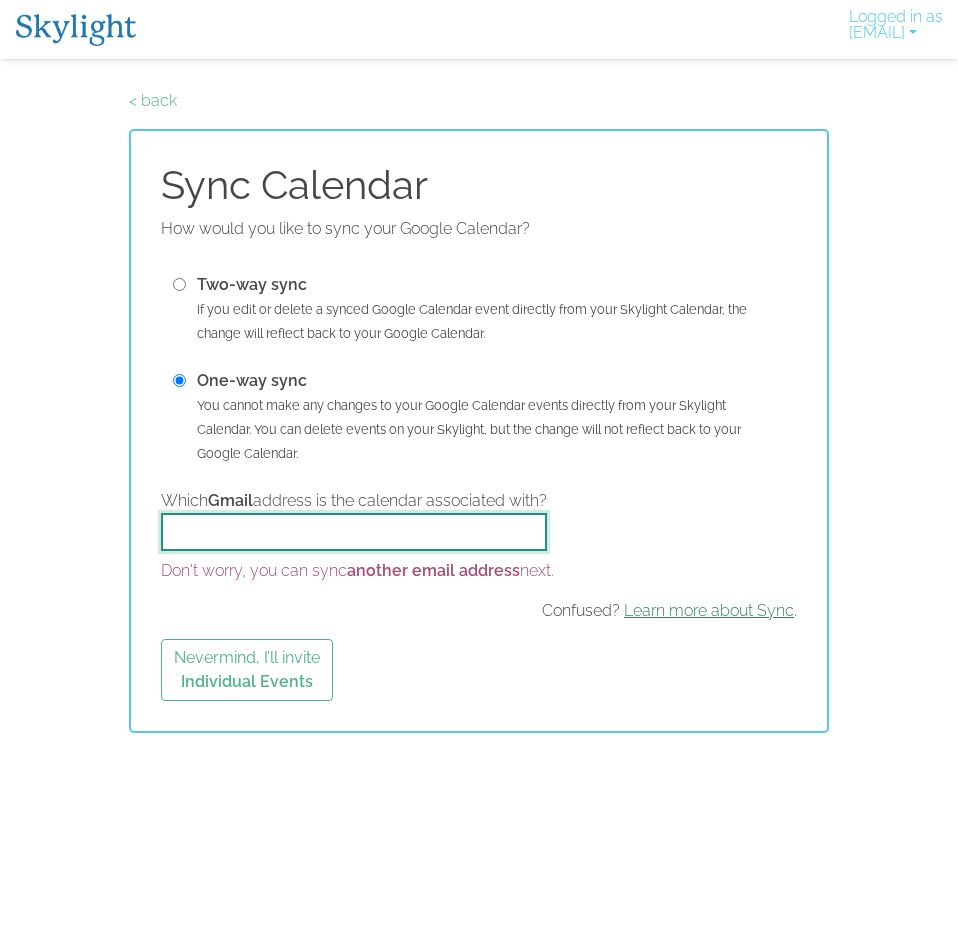 type 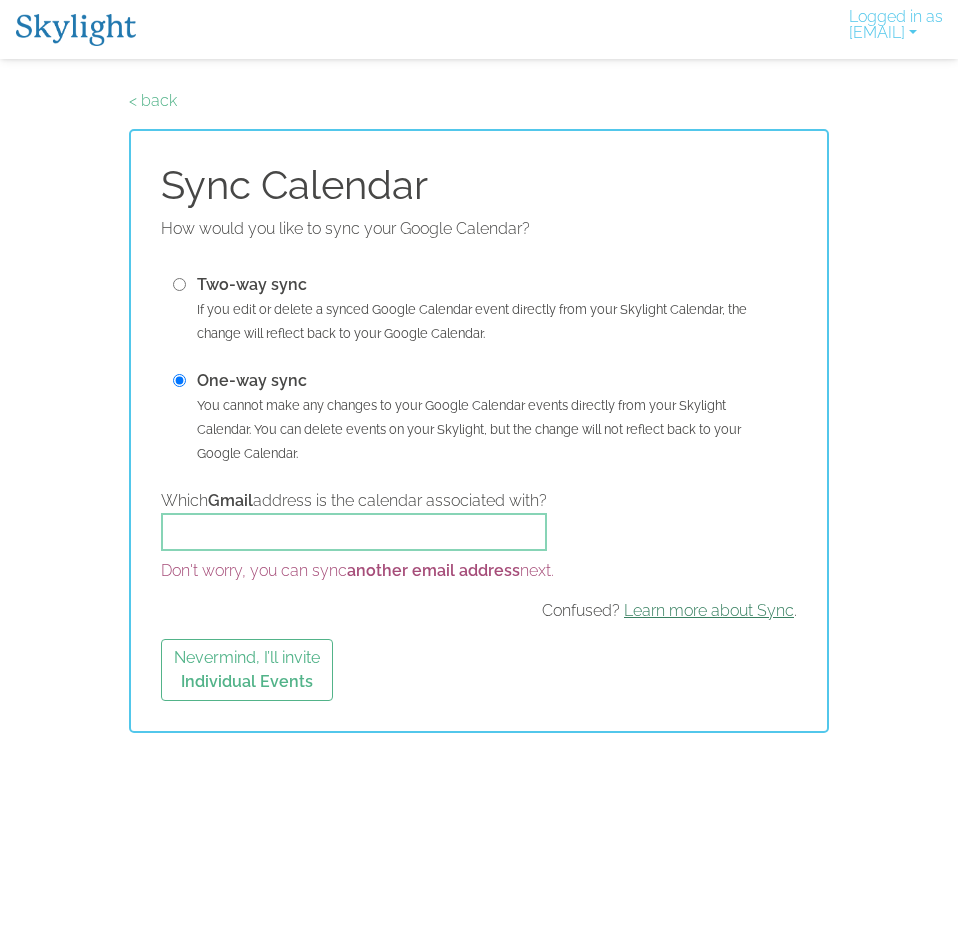 click on "Learn more about Sync" at bounding box center [709, 610] 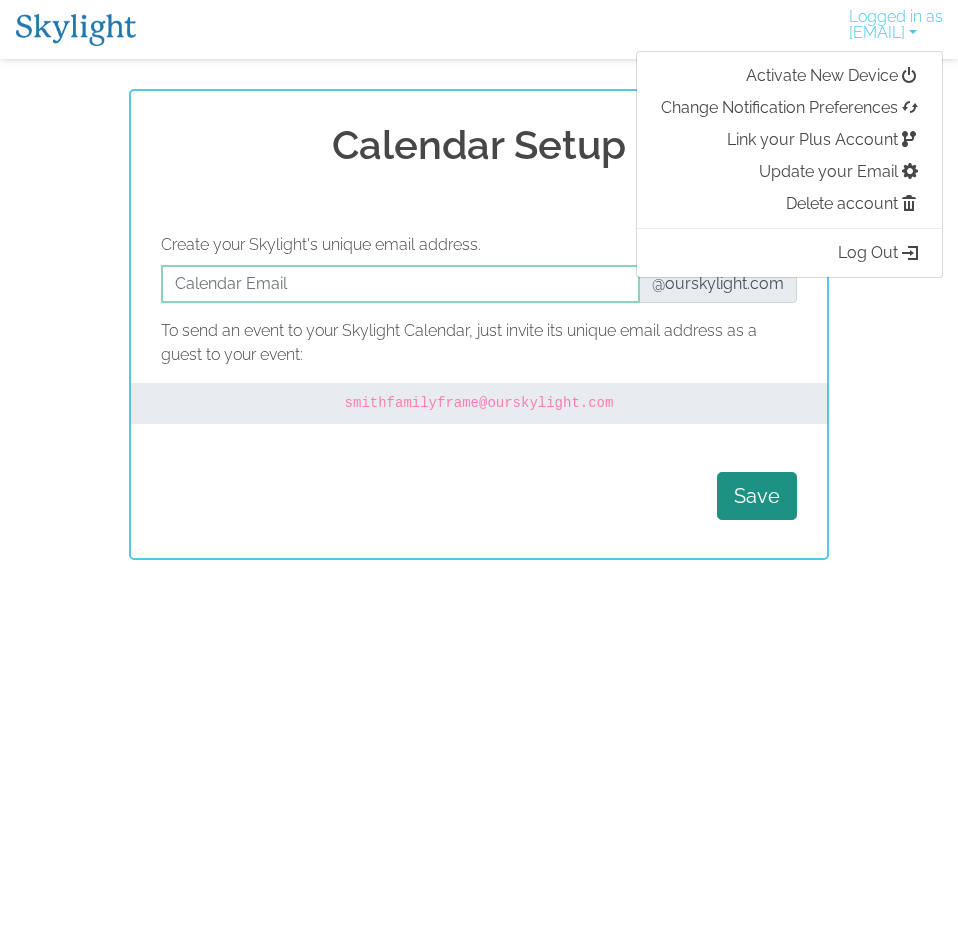 scroll, scrollTop: 0, scrollLeft: 0, axis: both 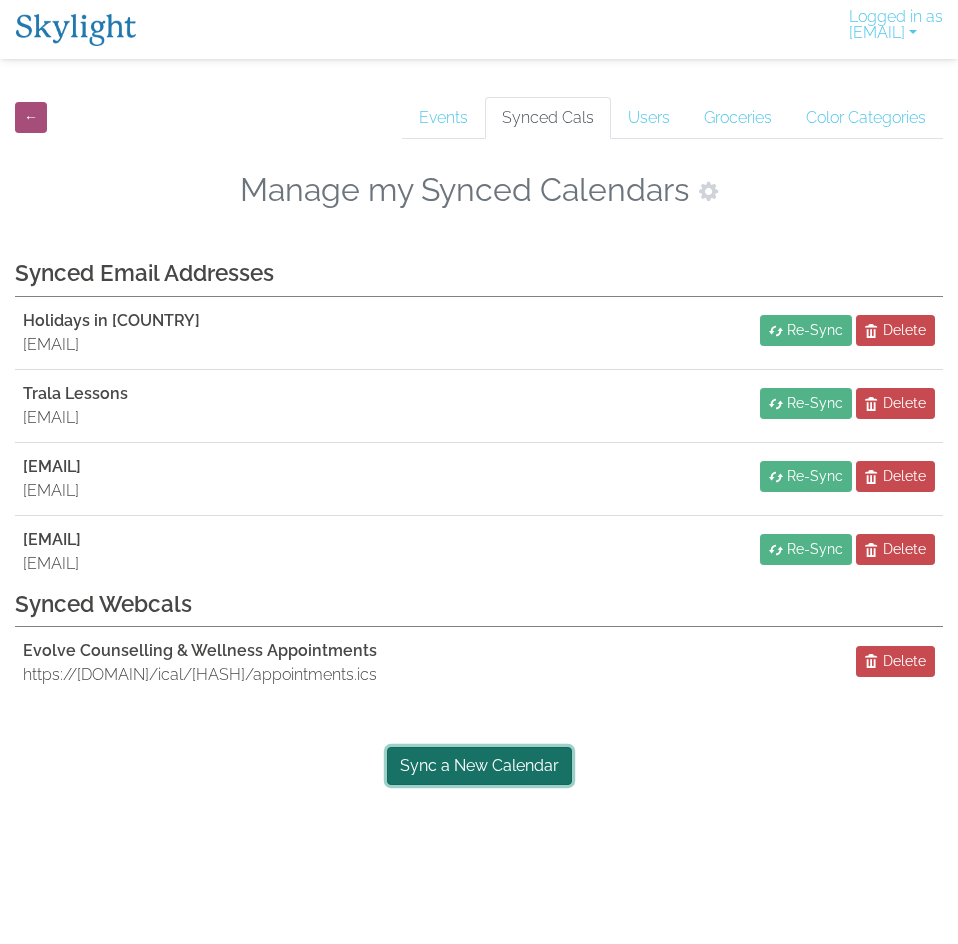 click on "Sync a New Calendar" at bounding box center [479, 766] 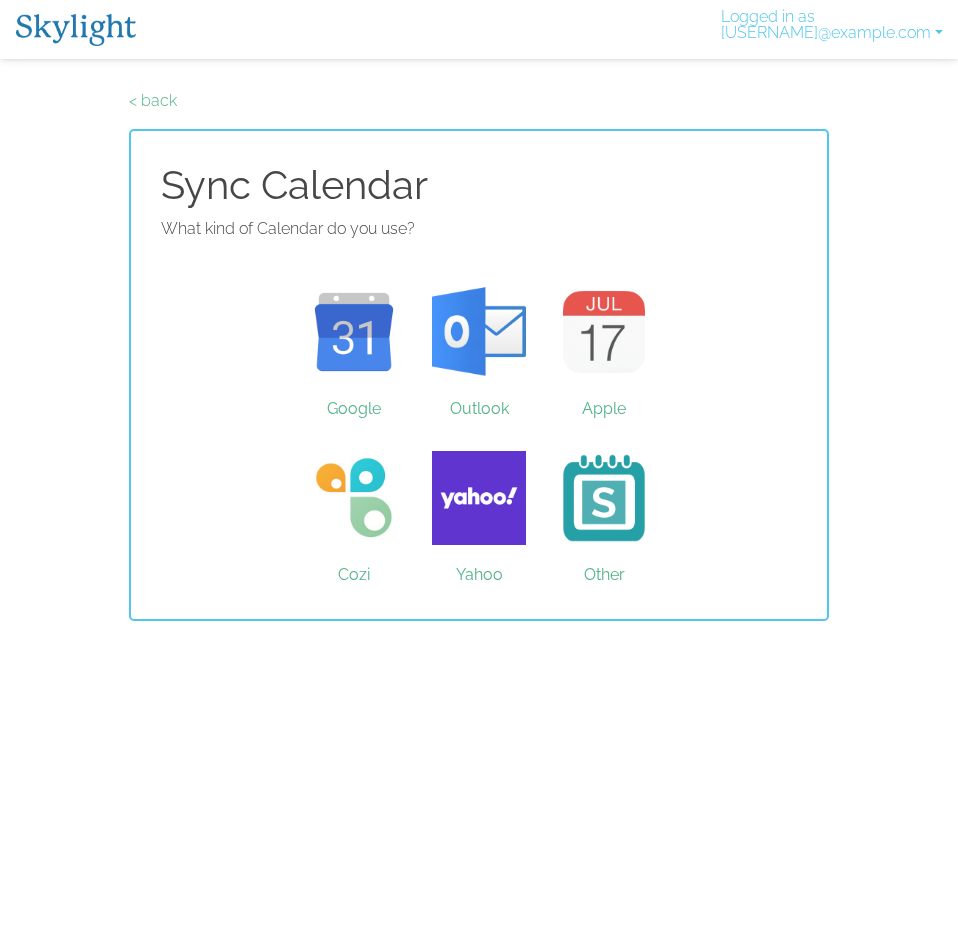 scroll, scrollTop: 0, scrollLeft: 0, axis: both 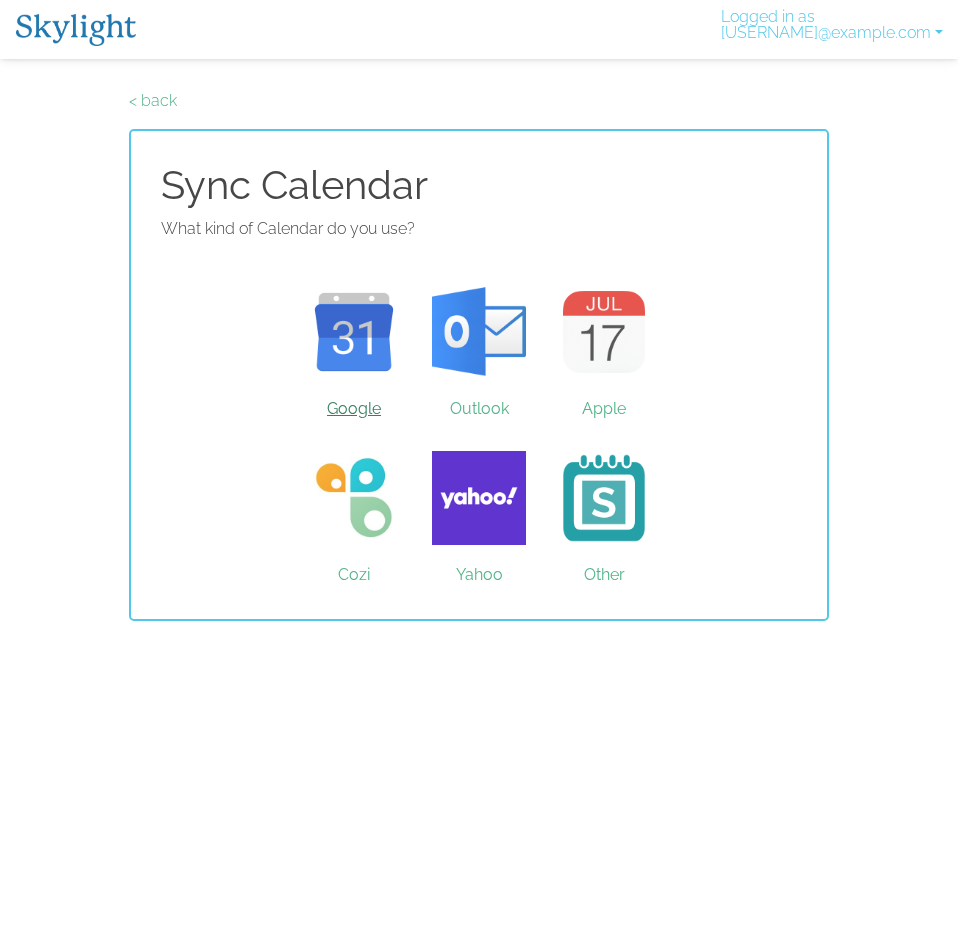 click on "Google" at bounding box center [354, 332] 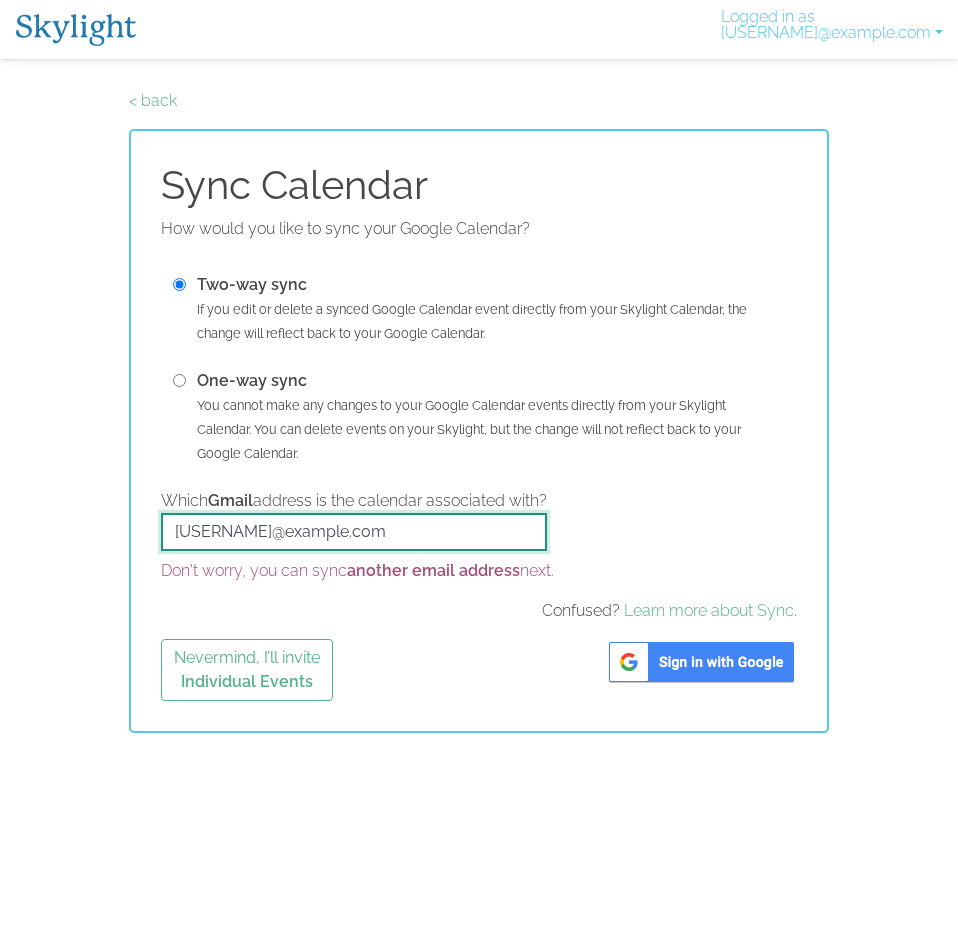 drag, startPoint x: 373, startPoint y: 540, endPoint x: 37, endPoint y: 507, distance: 337.61664 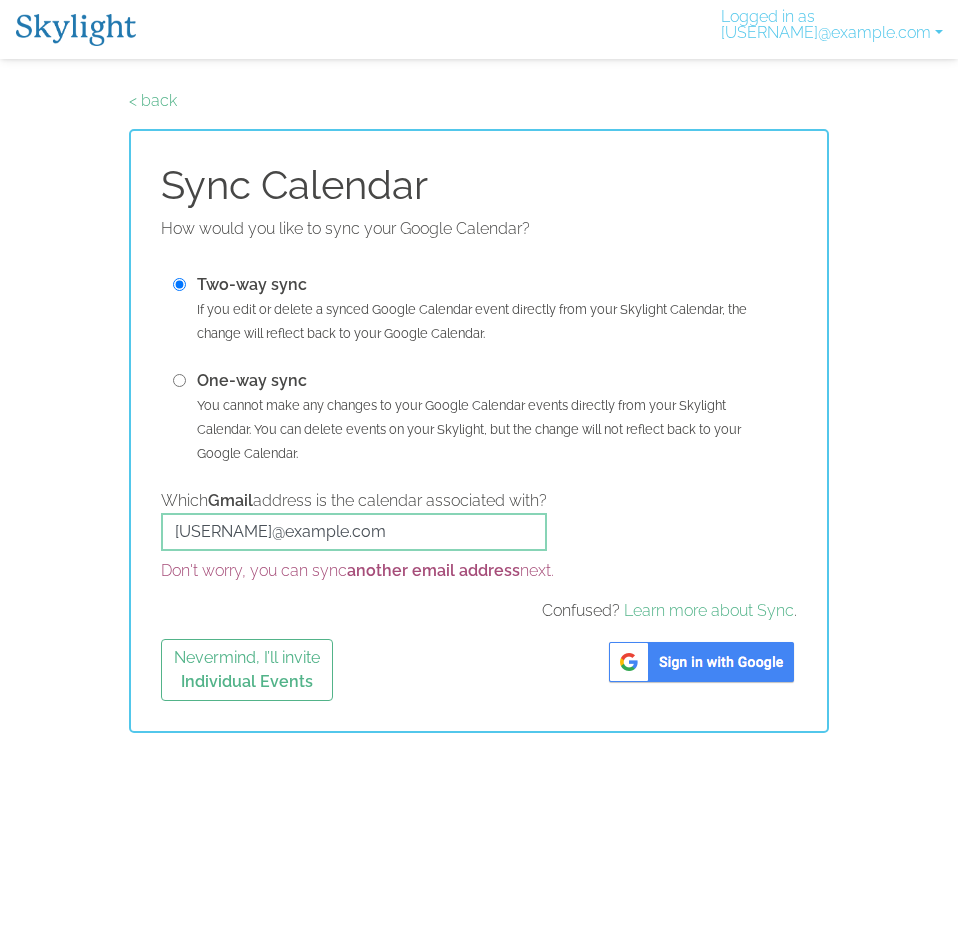 click at bounding box center [701, 662] 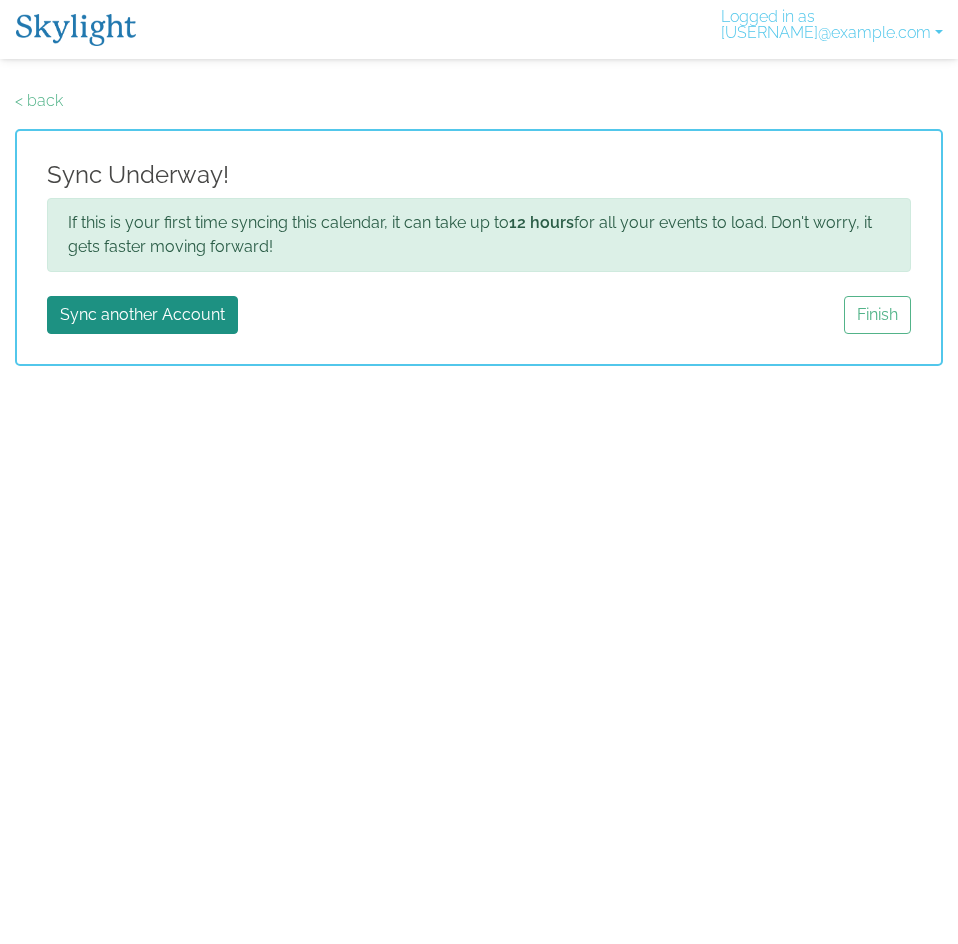 scroll, scrollTop: 0, scrollLeft: 0, axis: both 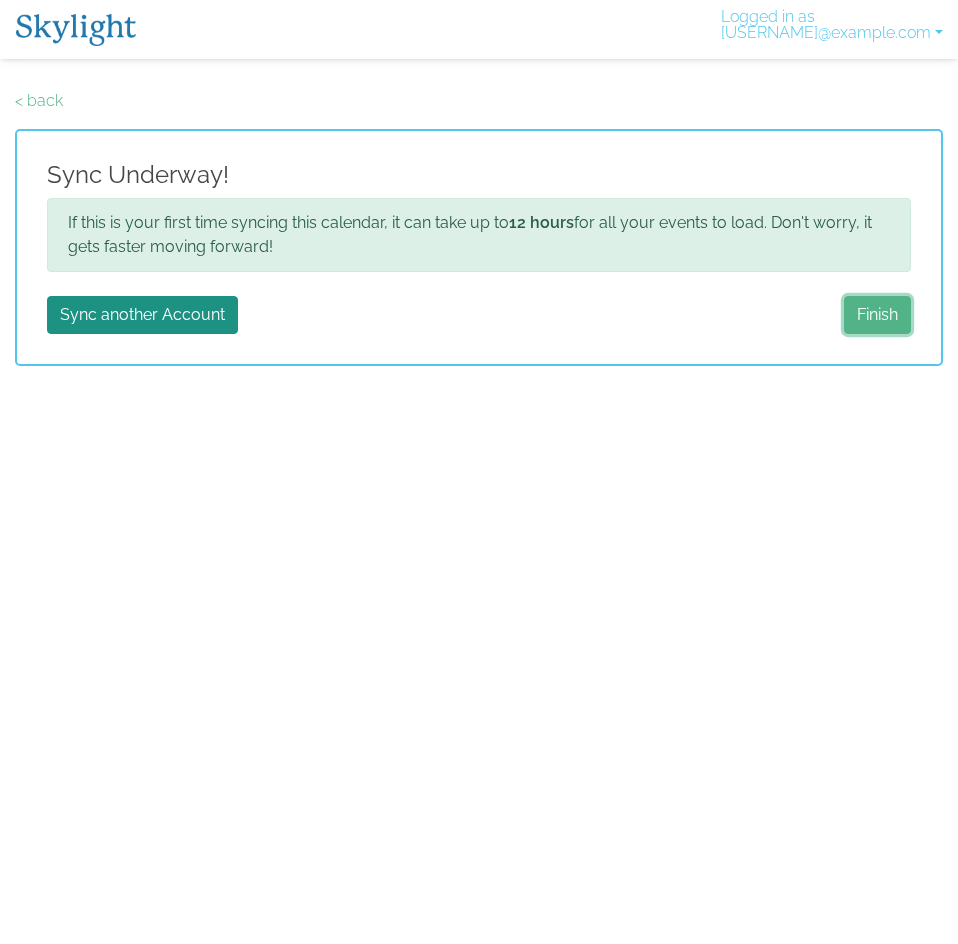 click on "Finish" at bounding box center [877, 315] 